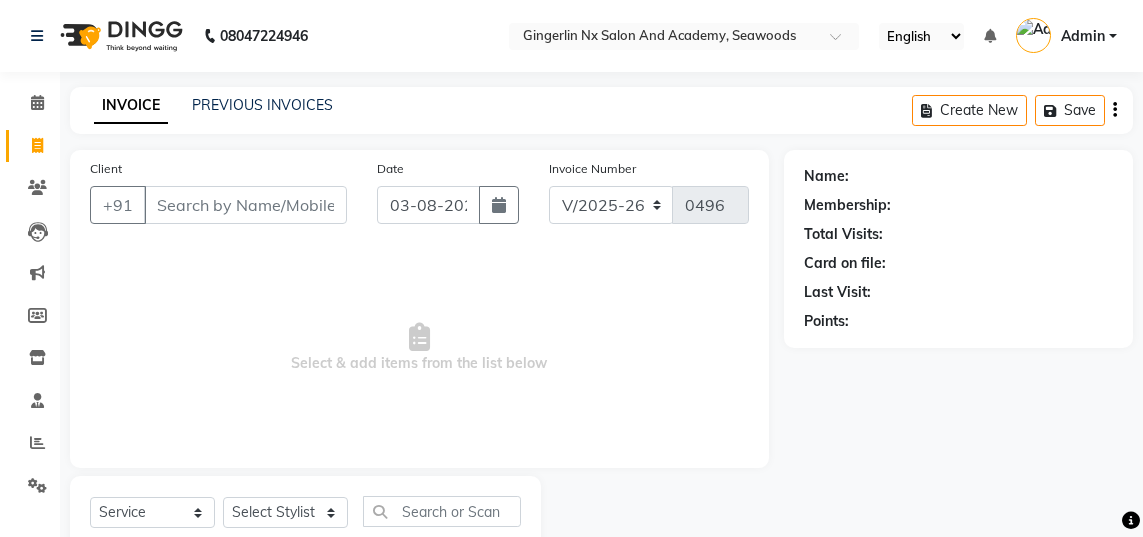 select on "480" 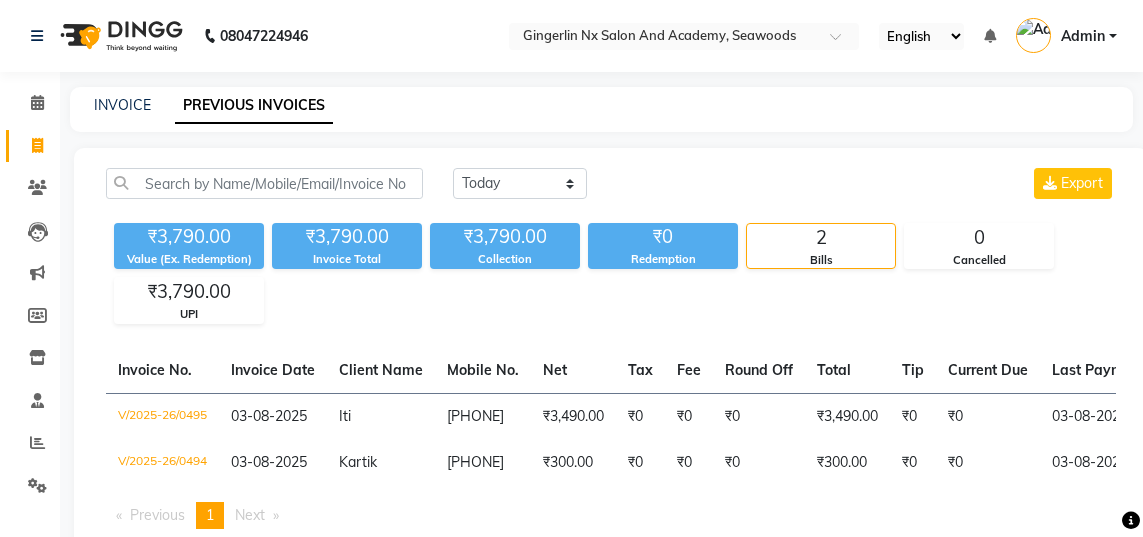scroll, scrollTop: 0, scrollLeft: 0, axis: both 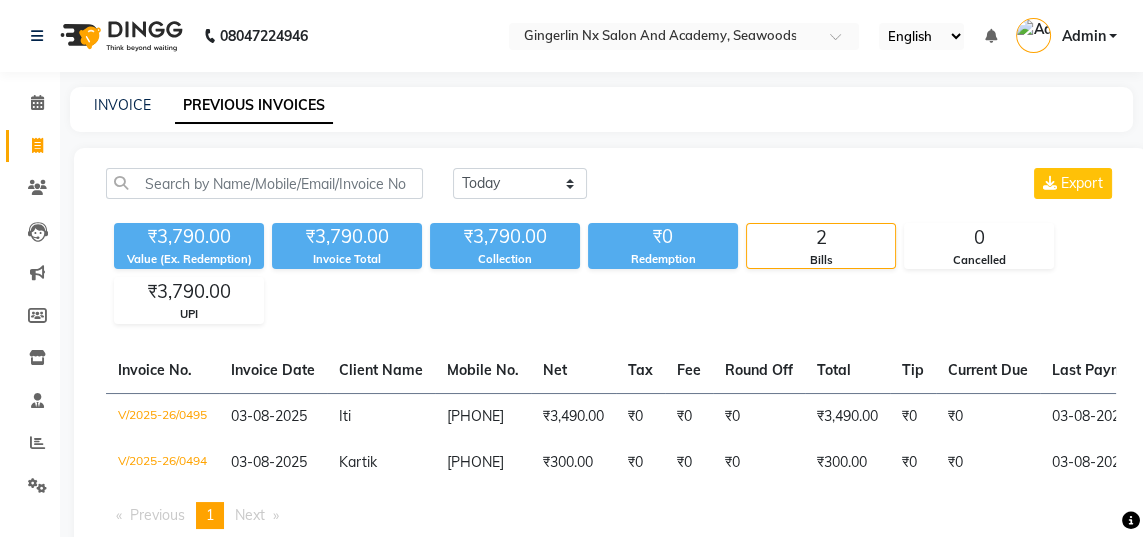 select on "en" 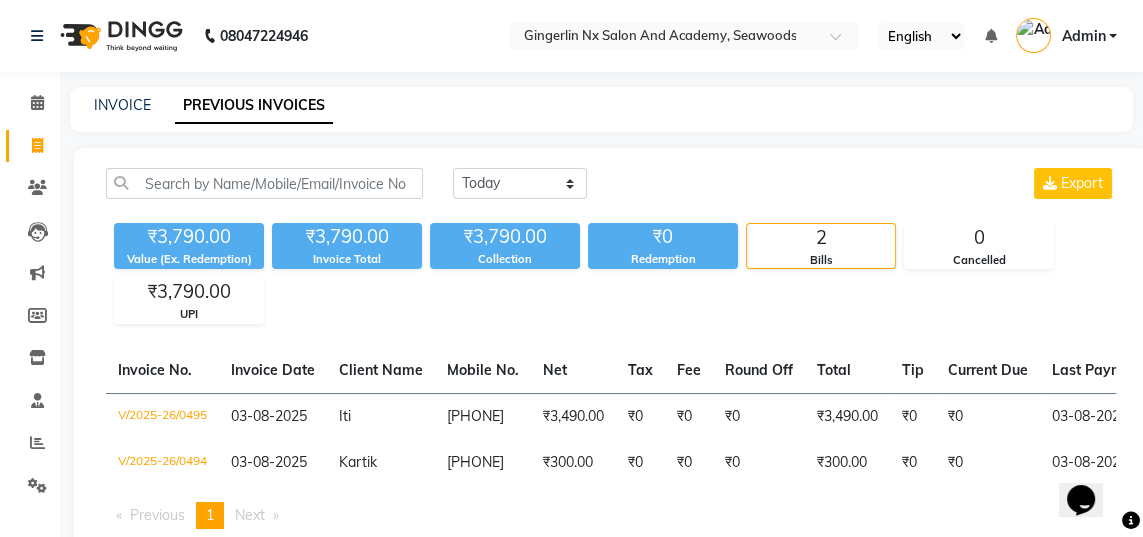scroll, scrollTop: 0, scrollLeft: 0, axis: both 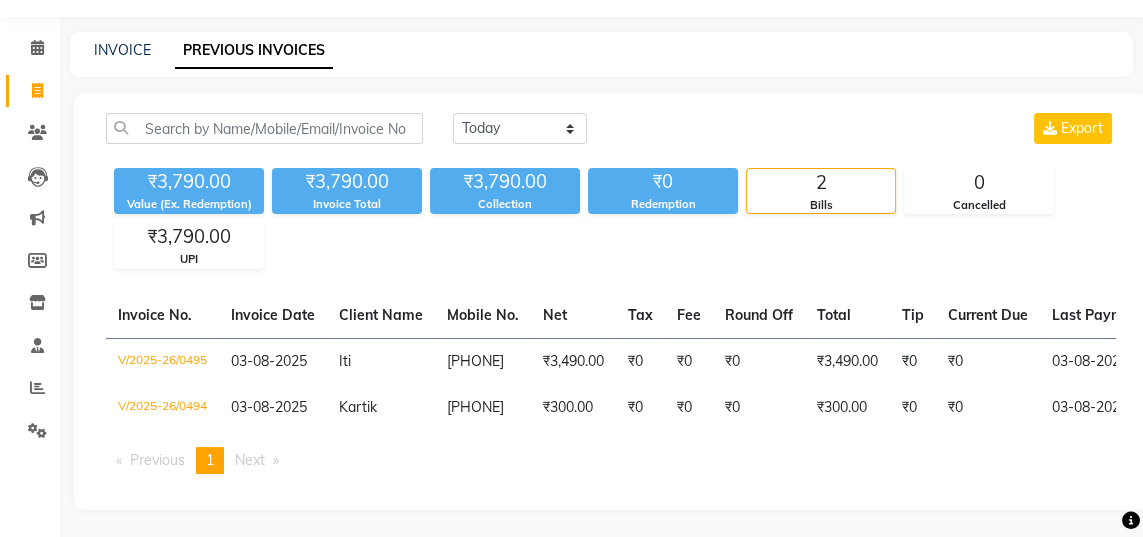 click 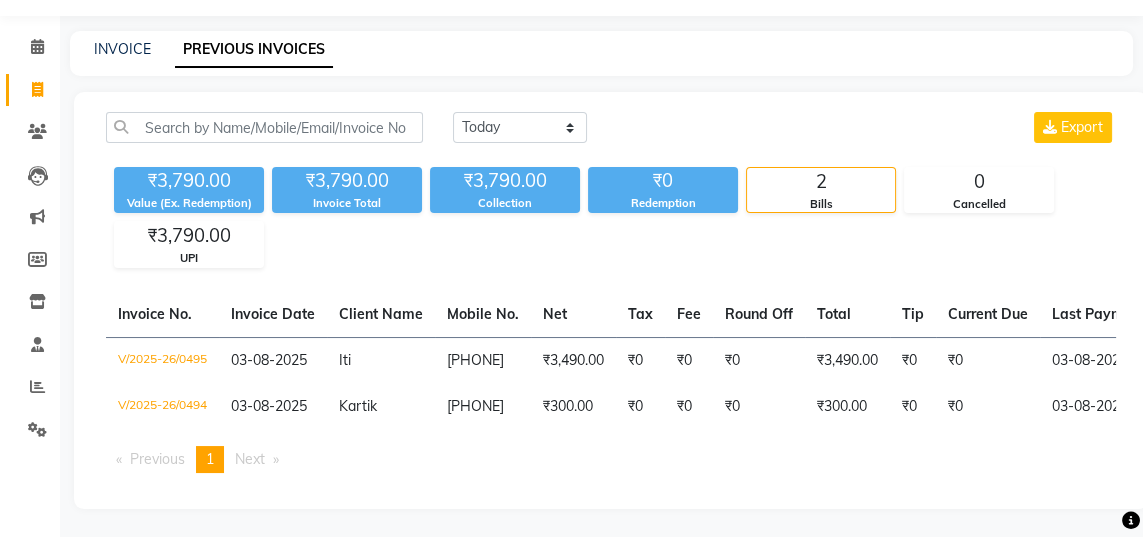 select on "service" 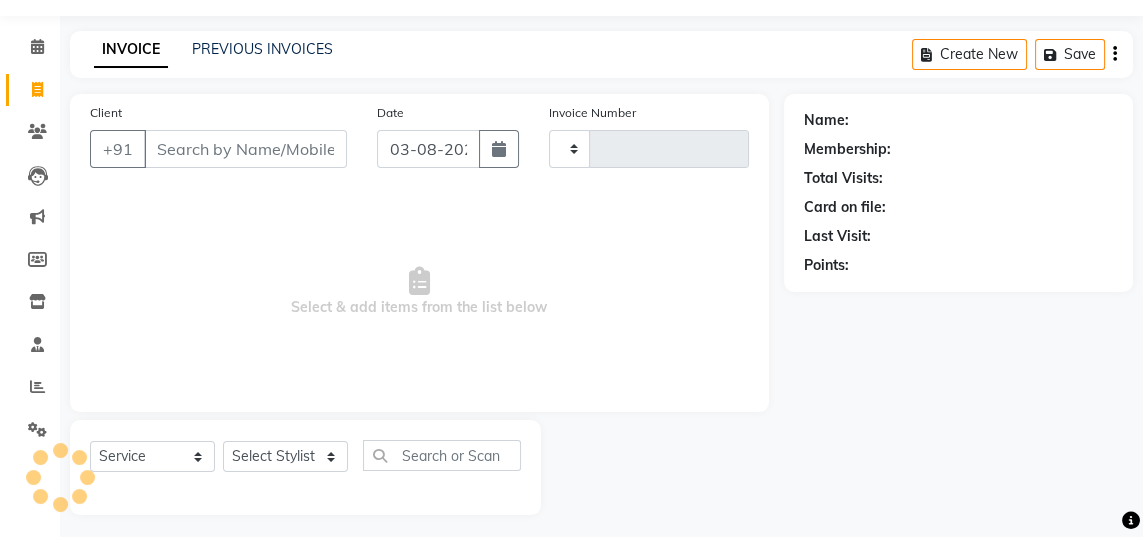 scroll, scrollTop: 63, scrollLeft: 0, axis: vertical 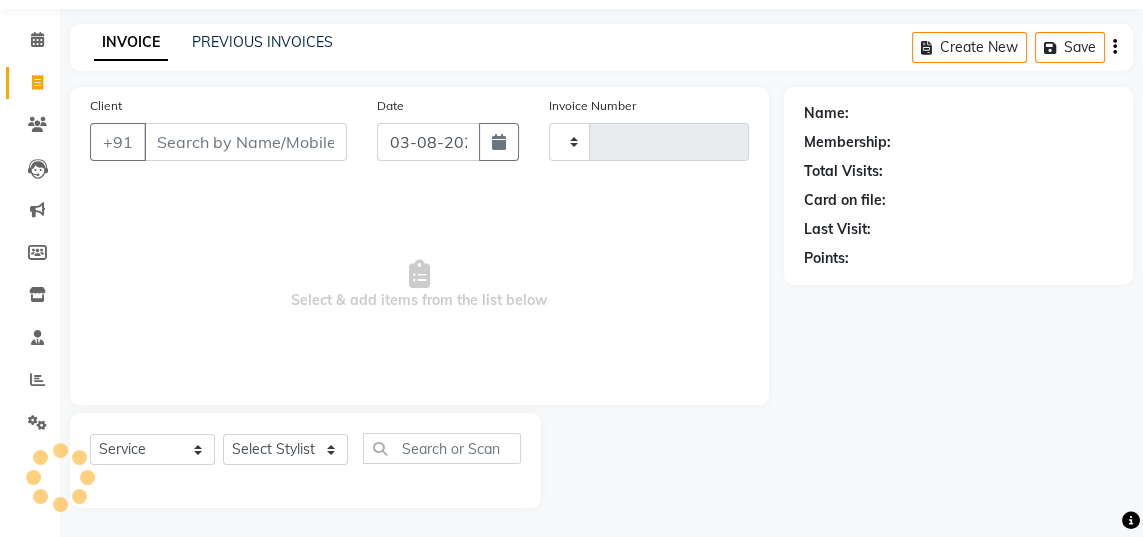 type on "0496" 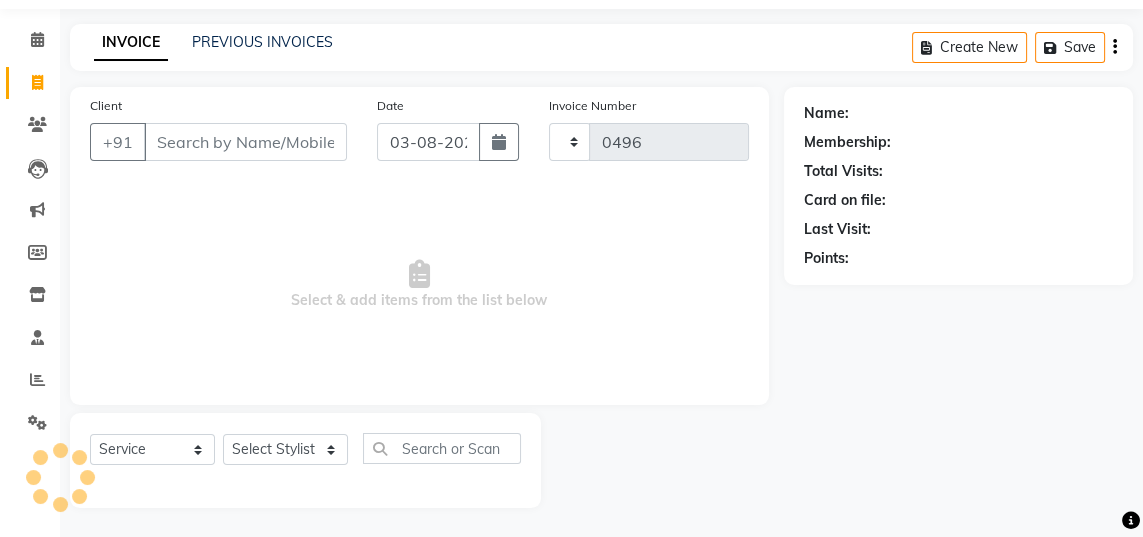 select on "480" 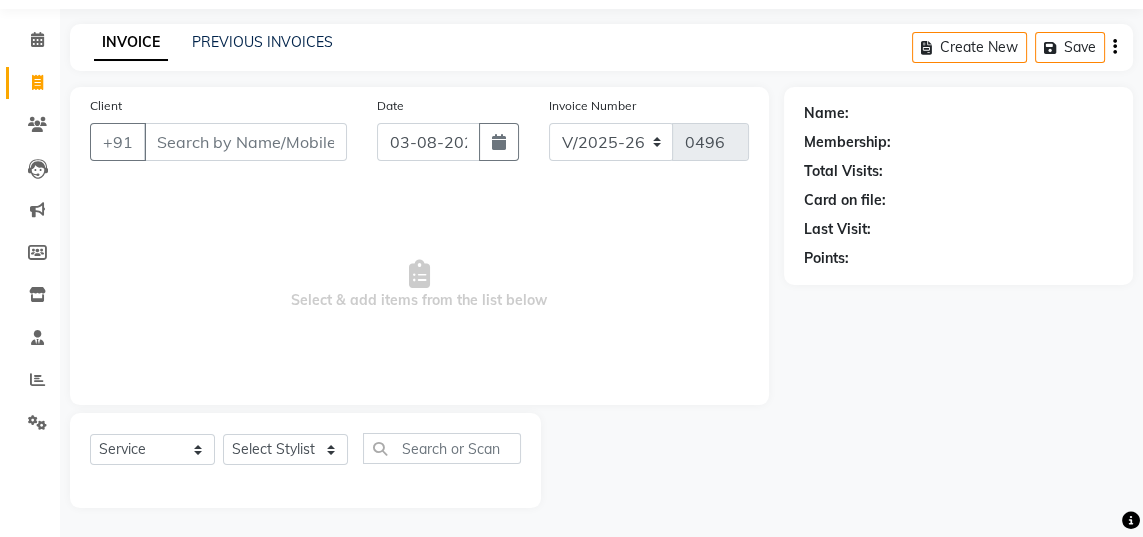 select on "membership" 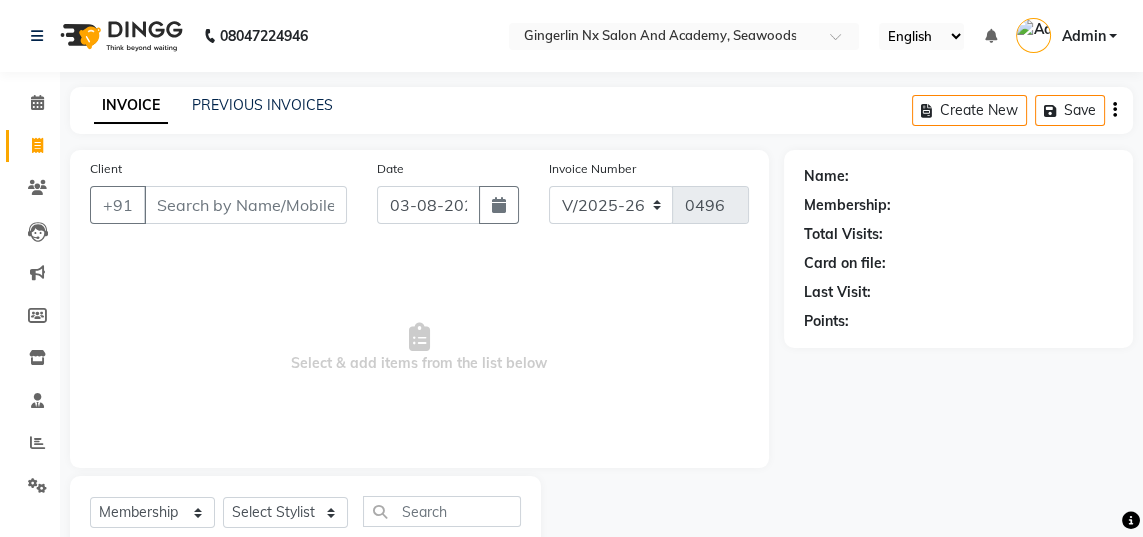 scroll, scrollTop: 0, scrollLeft: 0, axis: both 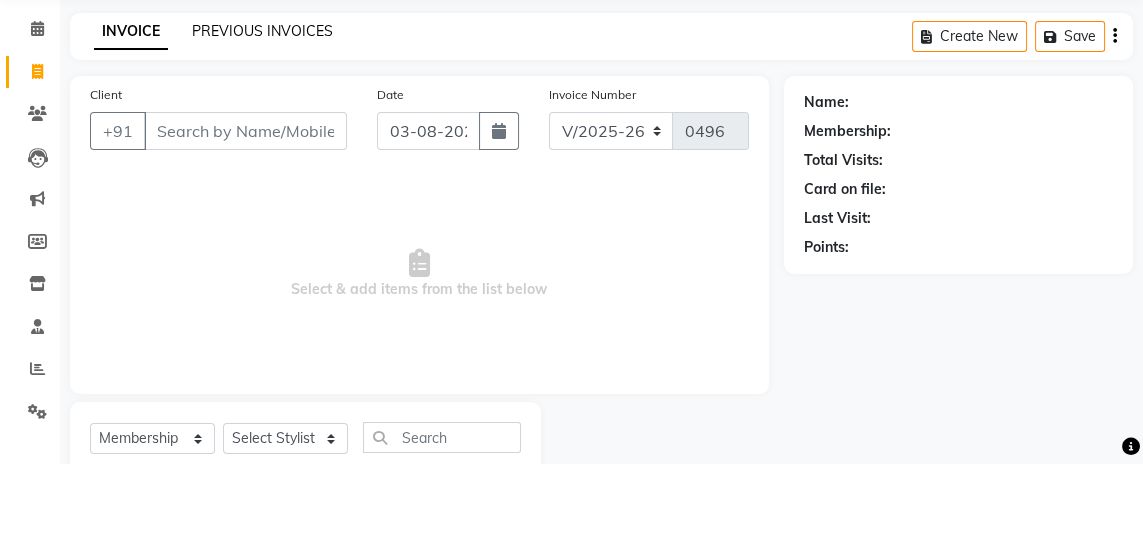 click on "PREVIOUS INVOICES" 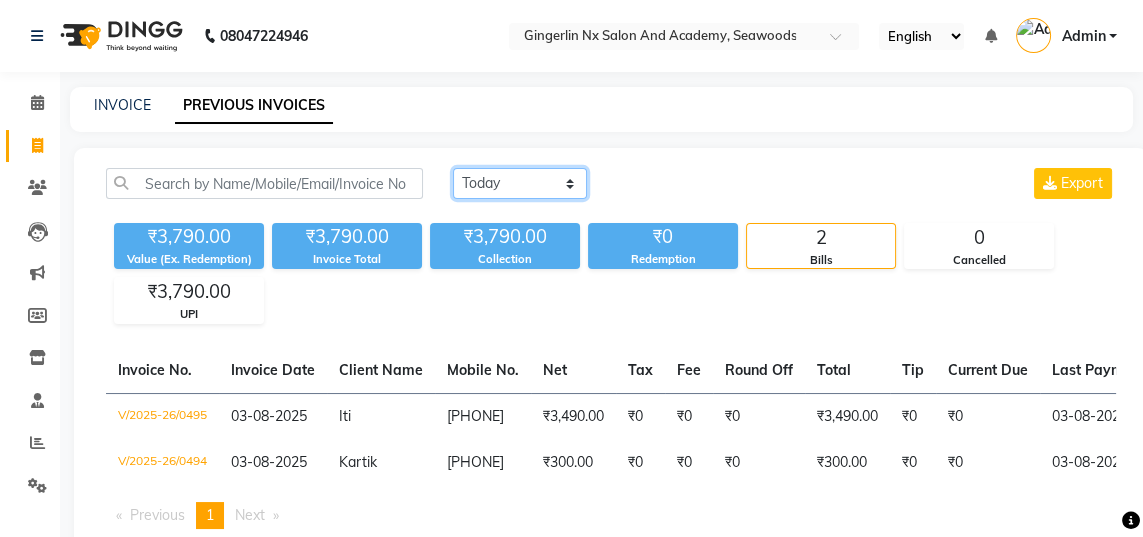 click on "Today Yesterday Custom Range" 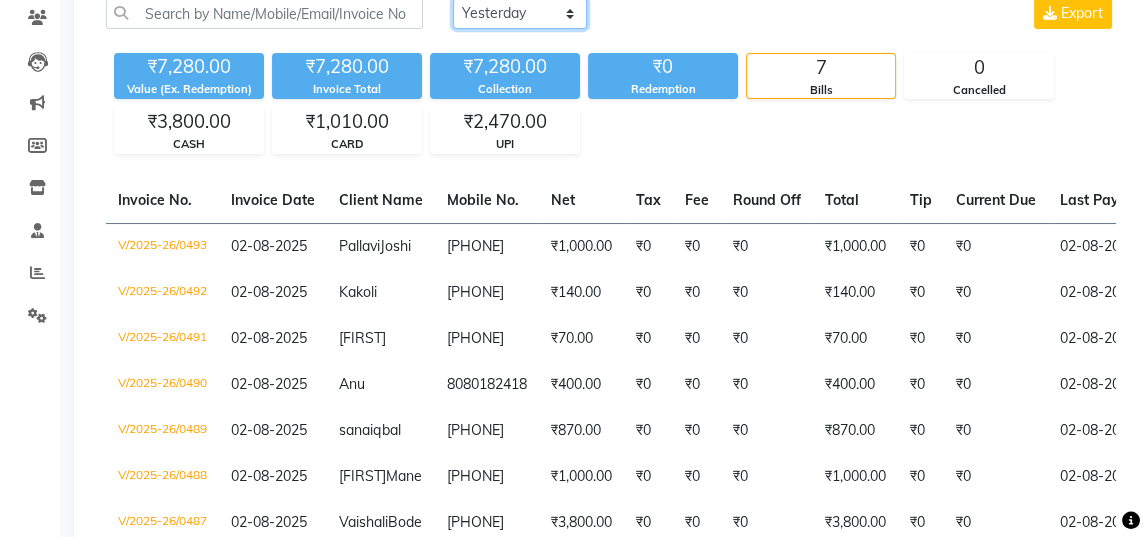 scroll, scrollTop: 171, scrollLeft: 0, axis: vertical 